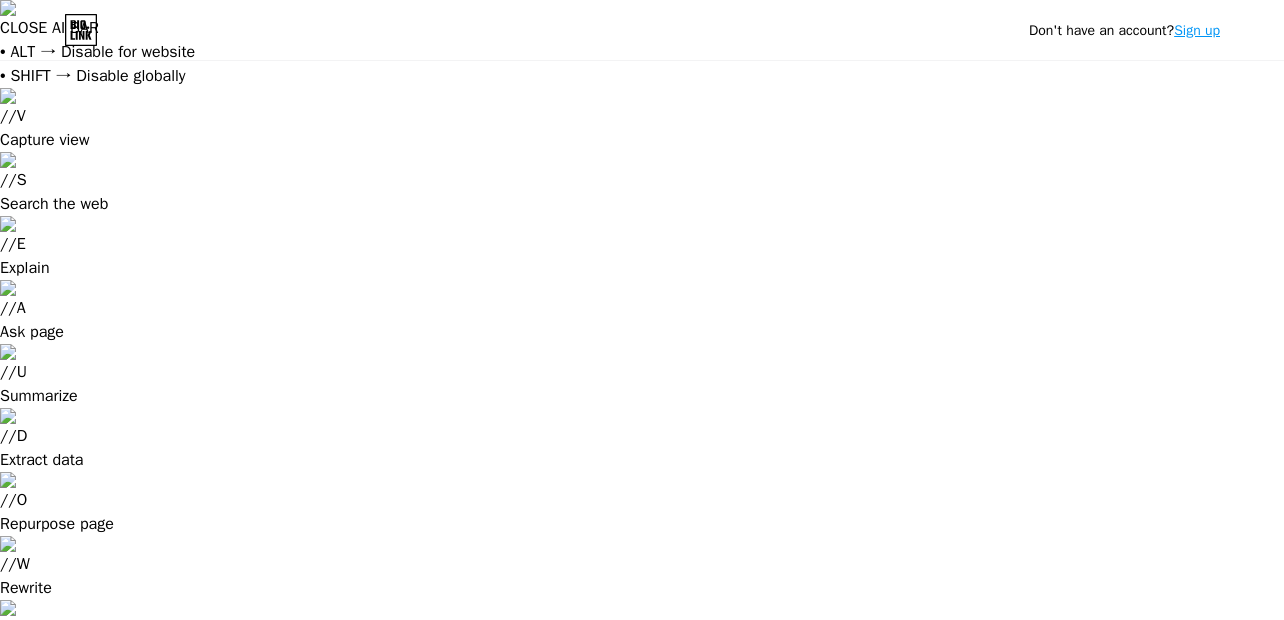 scroll, scrollTop: 0, scrollLeft: 0, axis: both 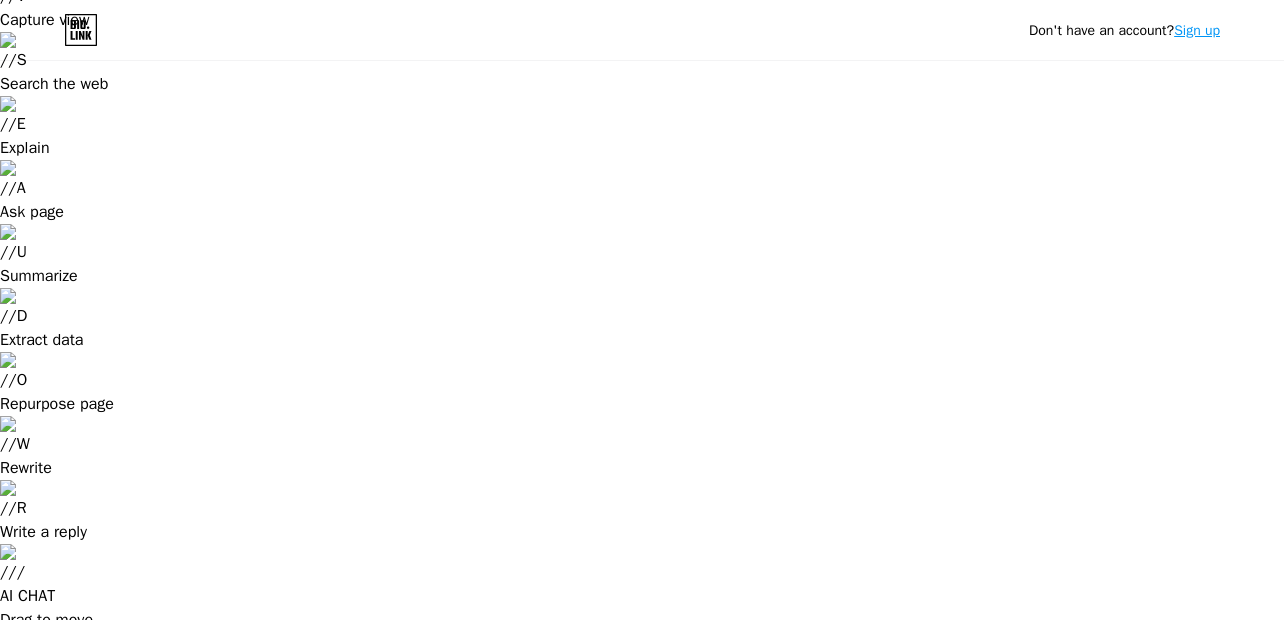 click on "Continue with Google" at bounding box center (641, 1176) 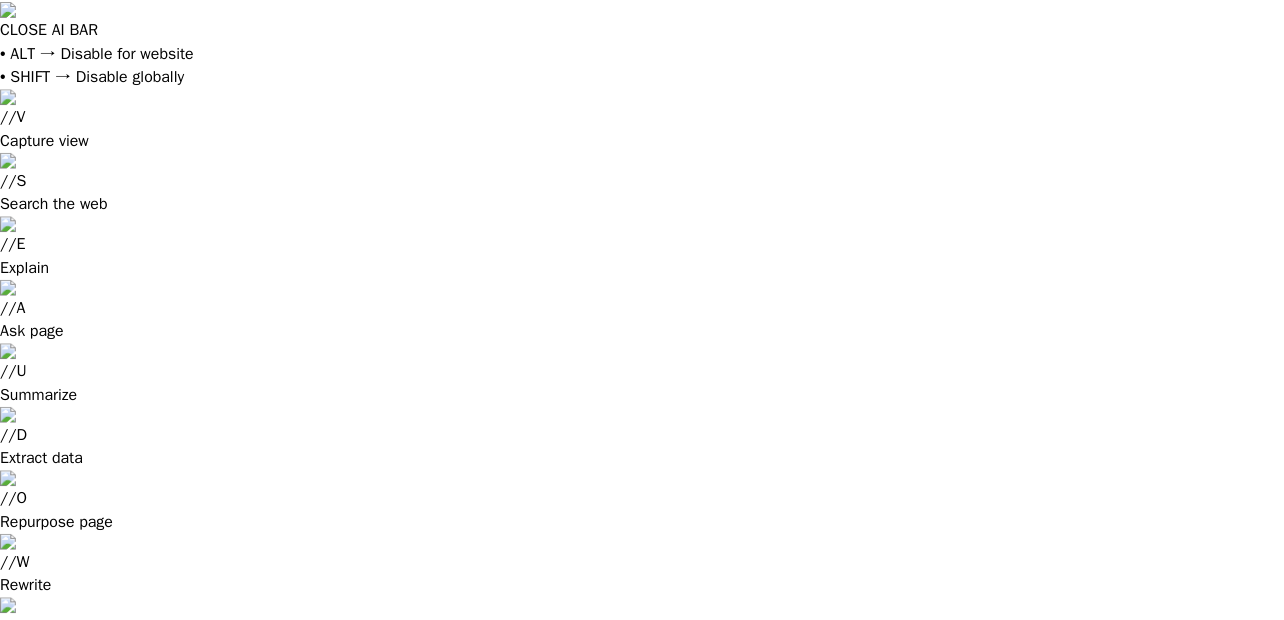 scroll, scrollTop: 0, scrollLeft: 0, axis: both 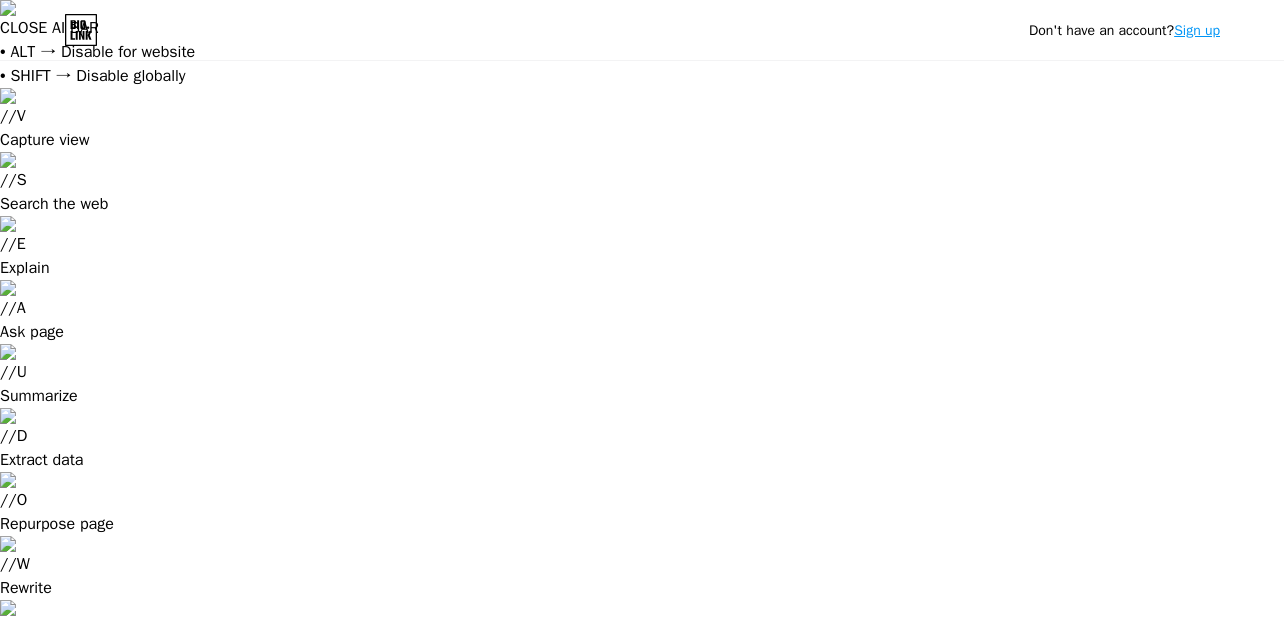 click on "Sign up" at bounding box center [1197, 30] 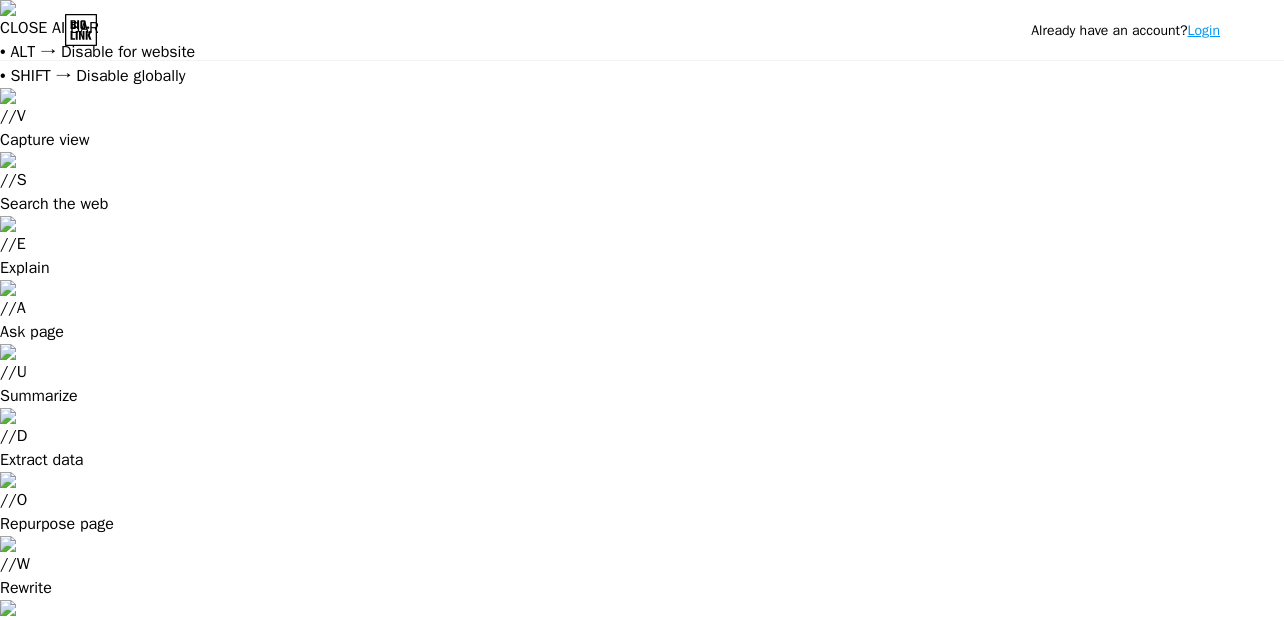 click at bounding box center [642, 987] 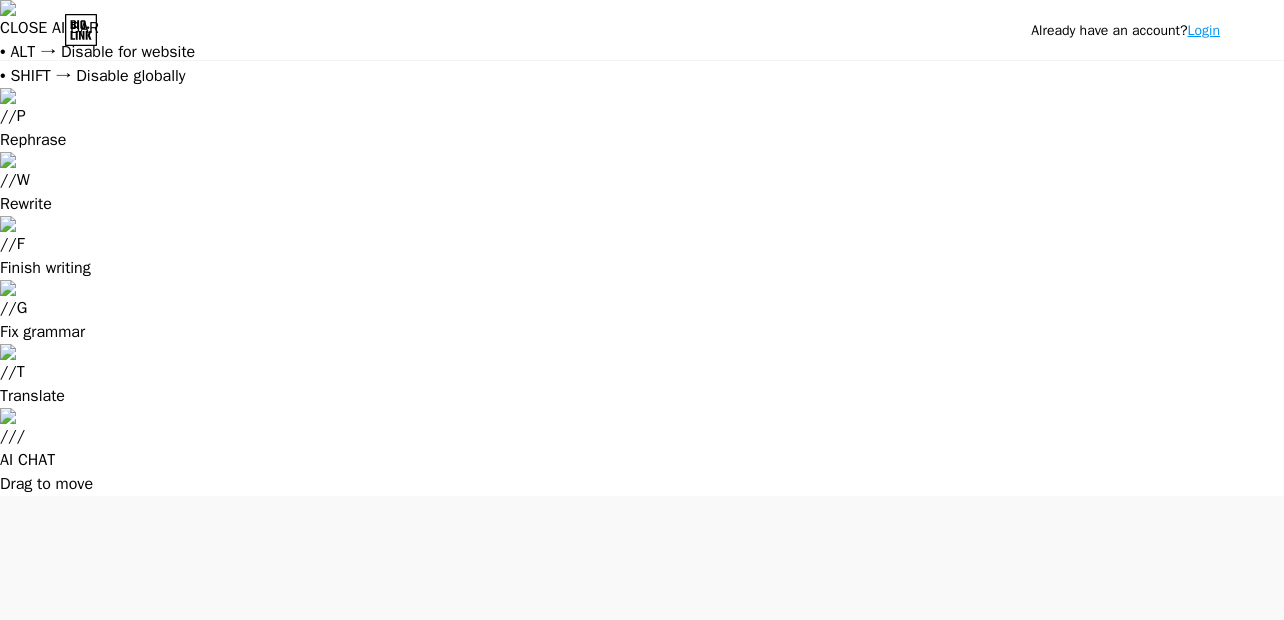 type on "franchiselocal@[EMAIL]" 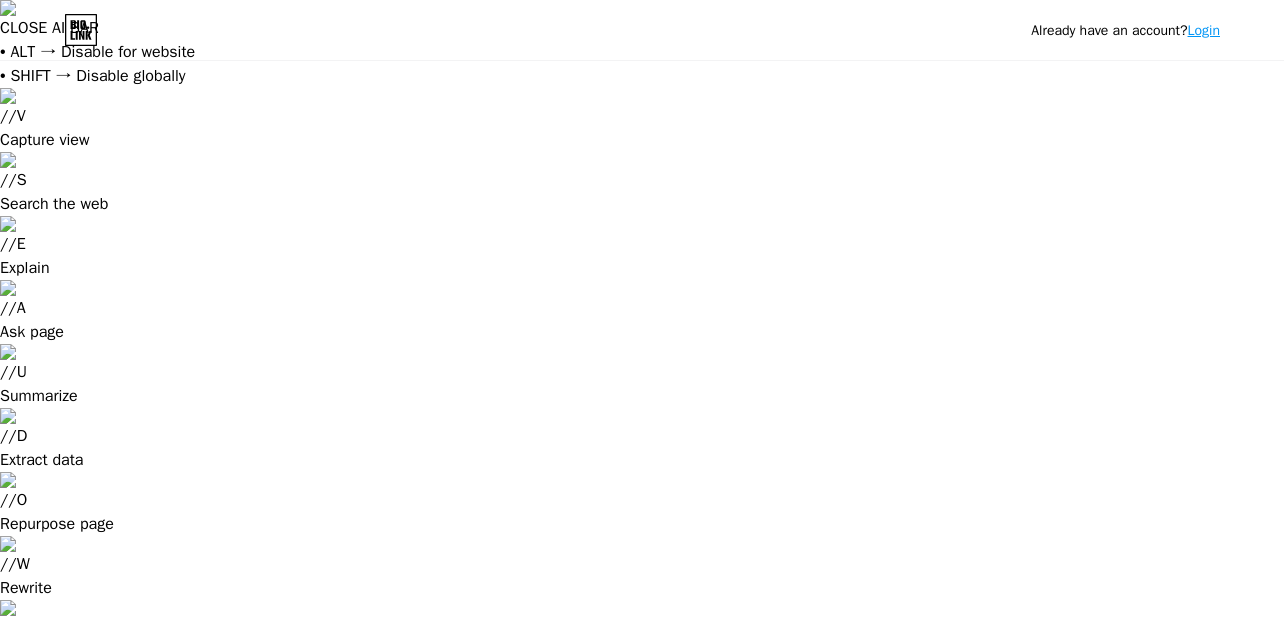 click on "sign up with email" at bounding box center (642, 1168) 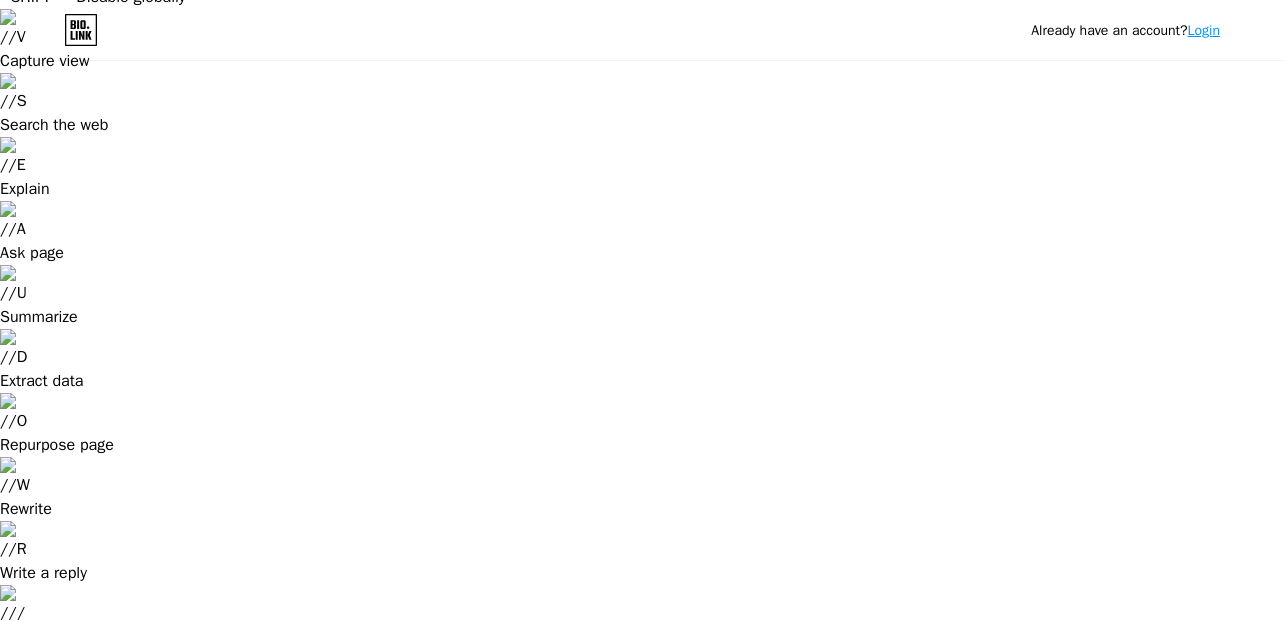 scroll, scrollTop: 120, scrollLeft: 0, axis: vertical 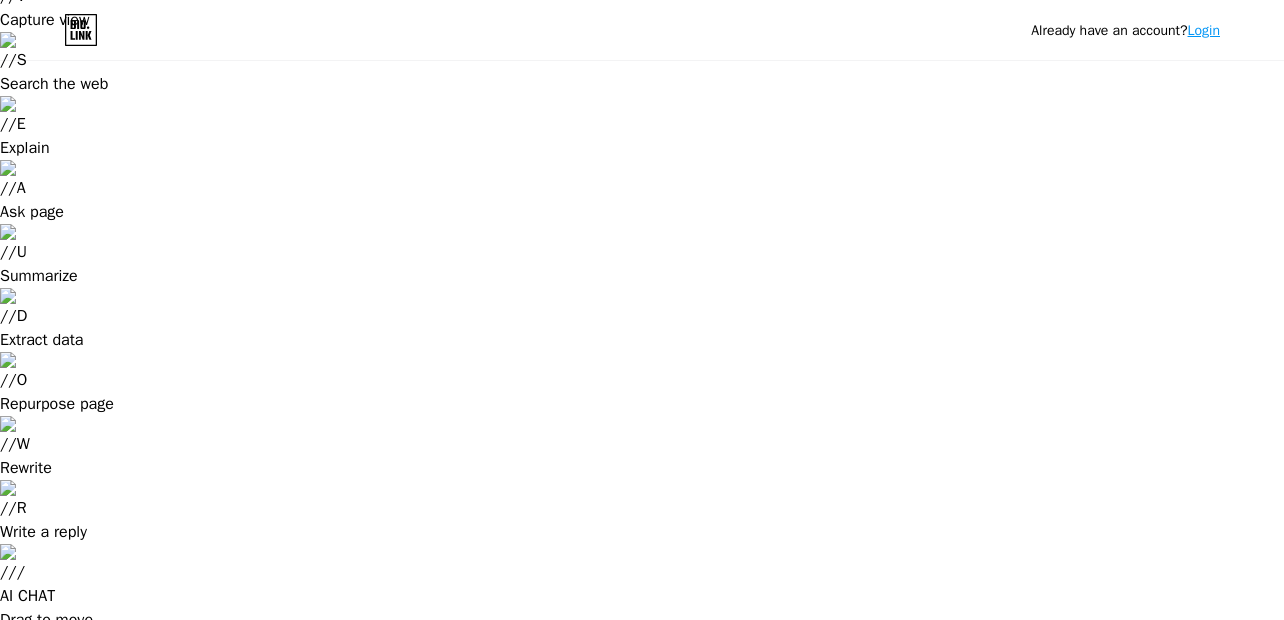 click on "Login" at bounding box center [1204, 30] 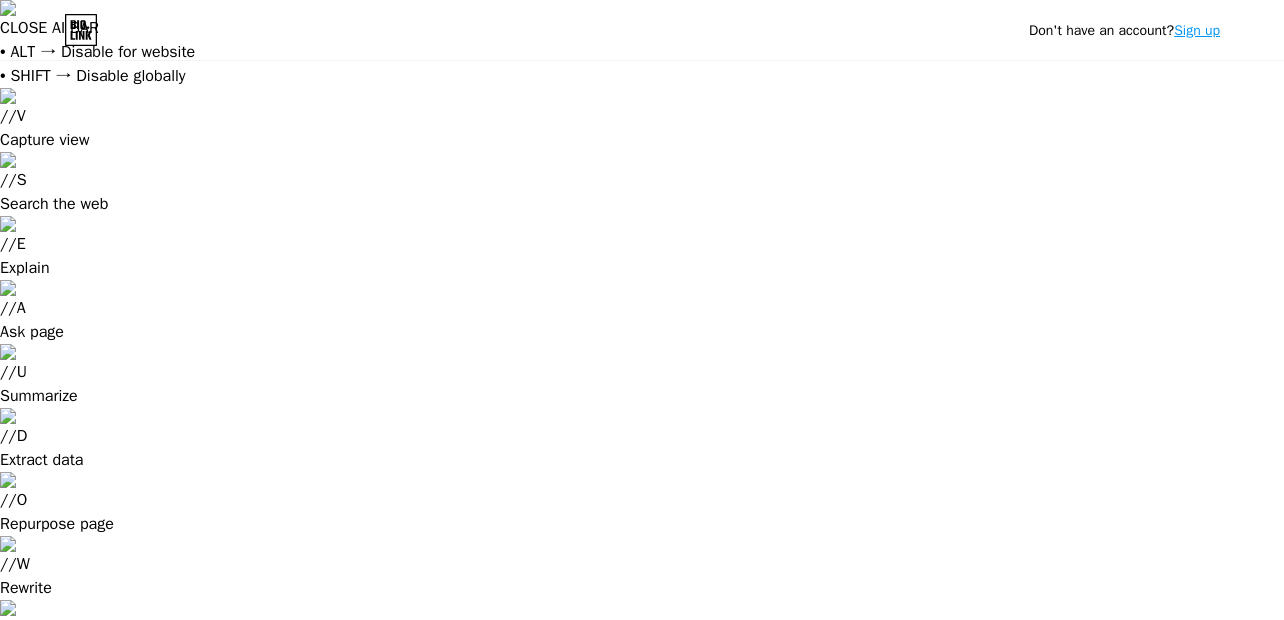 click on "Continue with Google" at bounding box center (653, 1261) 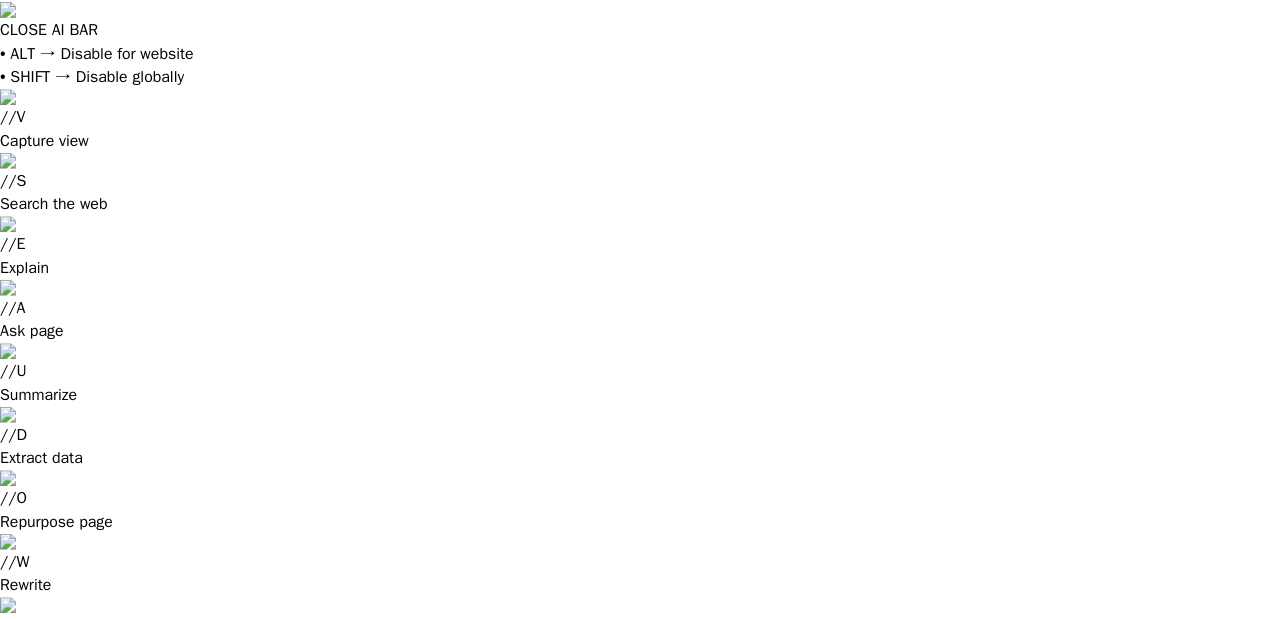 scroll, scrollTop: 0, scrollLeft: 0, axis: both 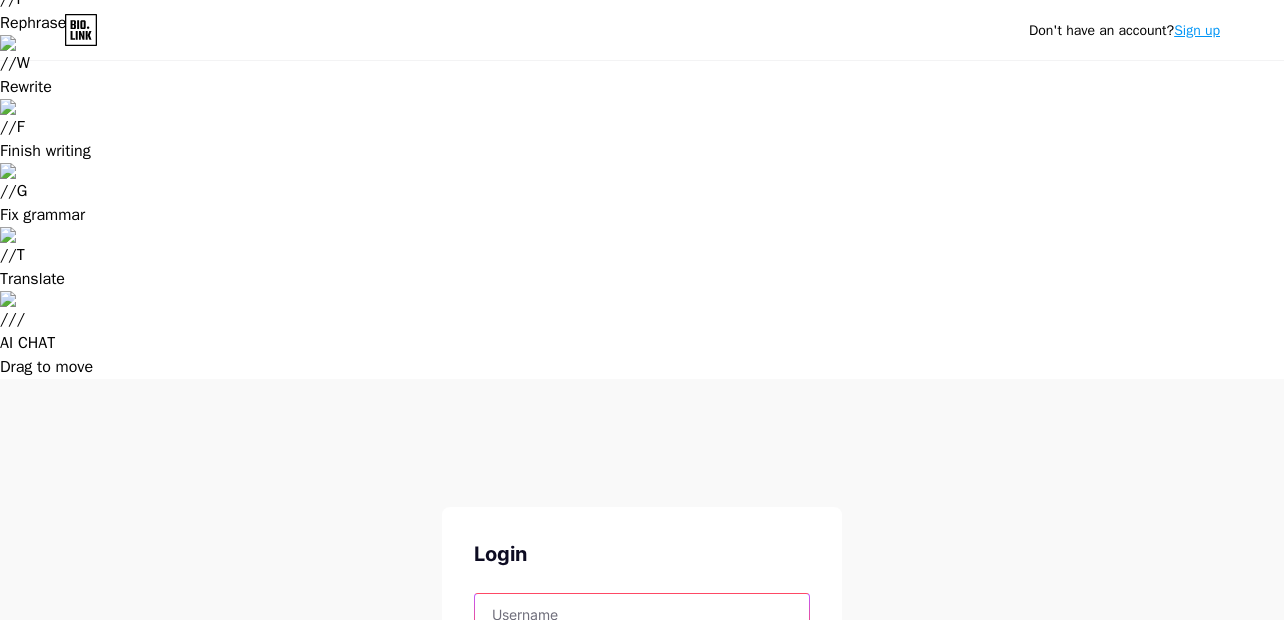 click at bounding box center (642, 614) 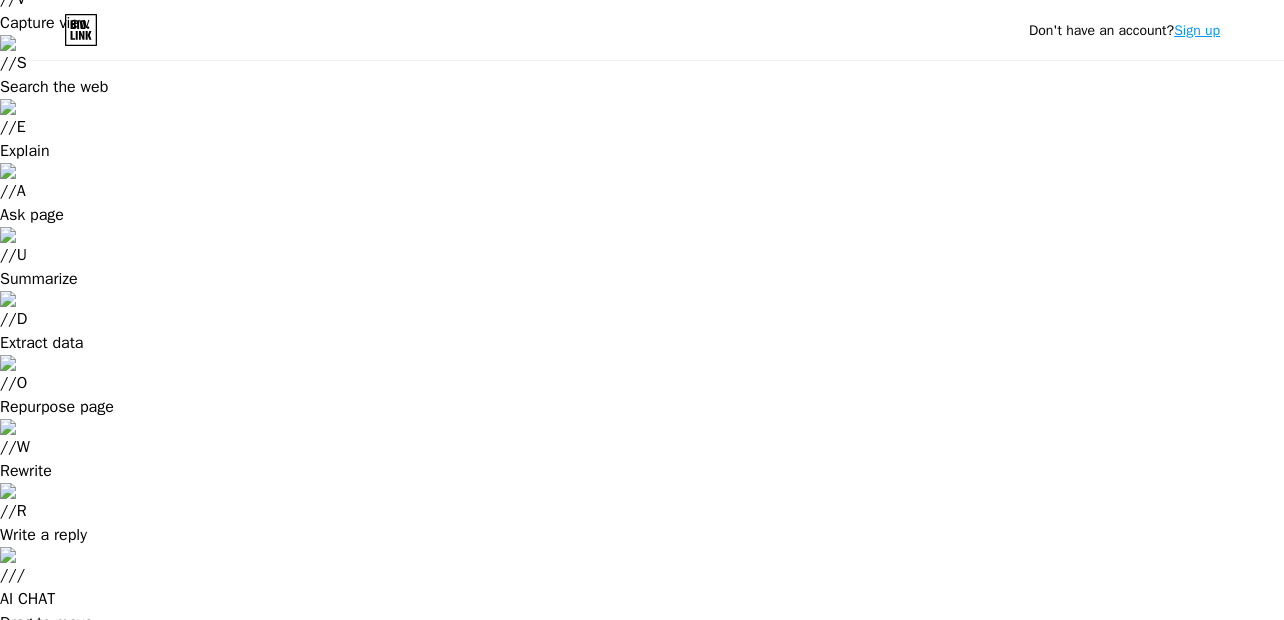 click on "Log In" at bounding box center [642, 993] 